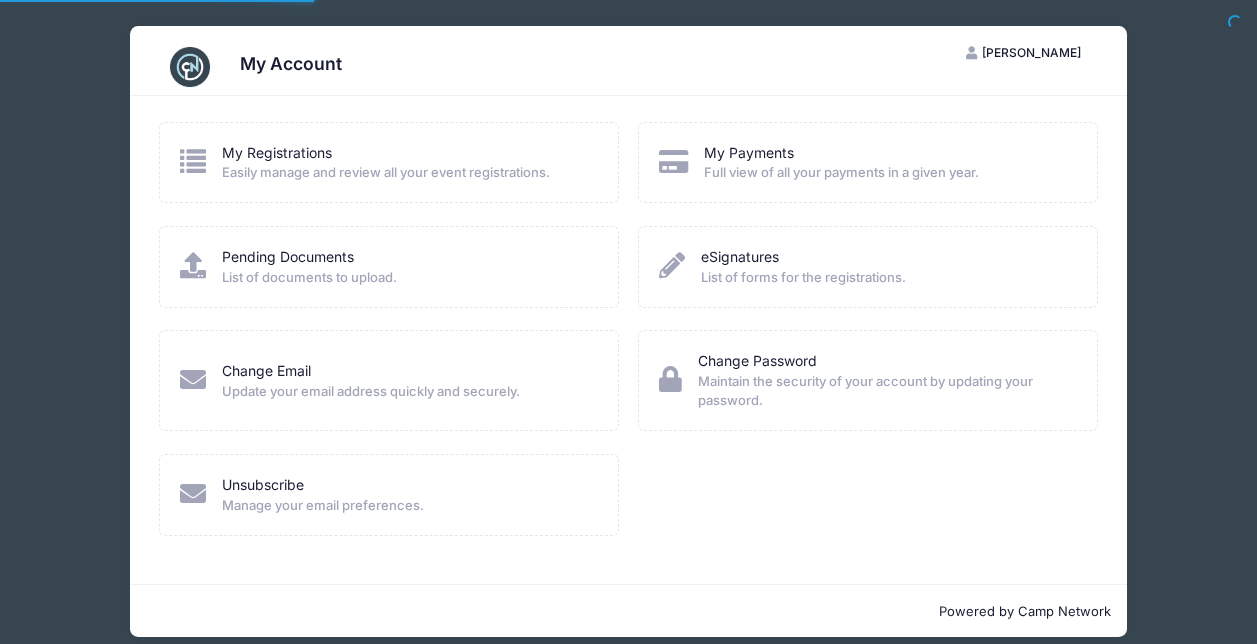scroll, scrollTop: 0, scrollLeft: 0, axis: both 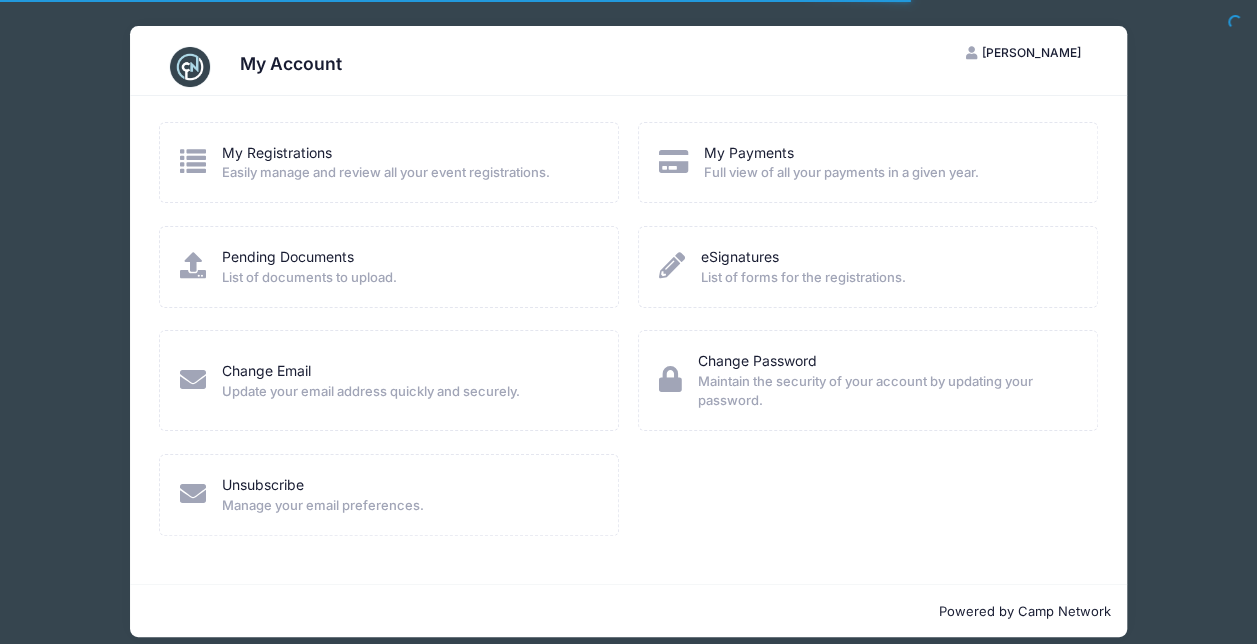 click on "Pending Documents" at bounding box center [288, 256] 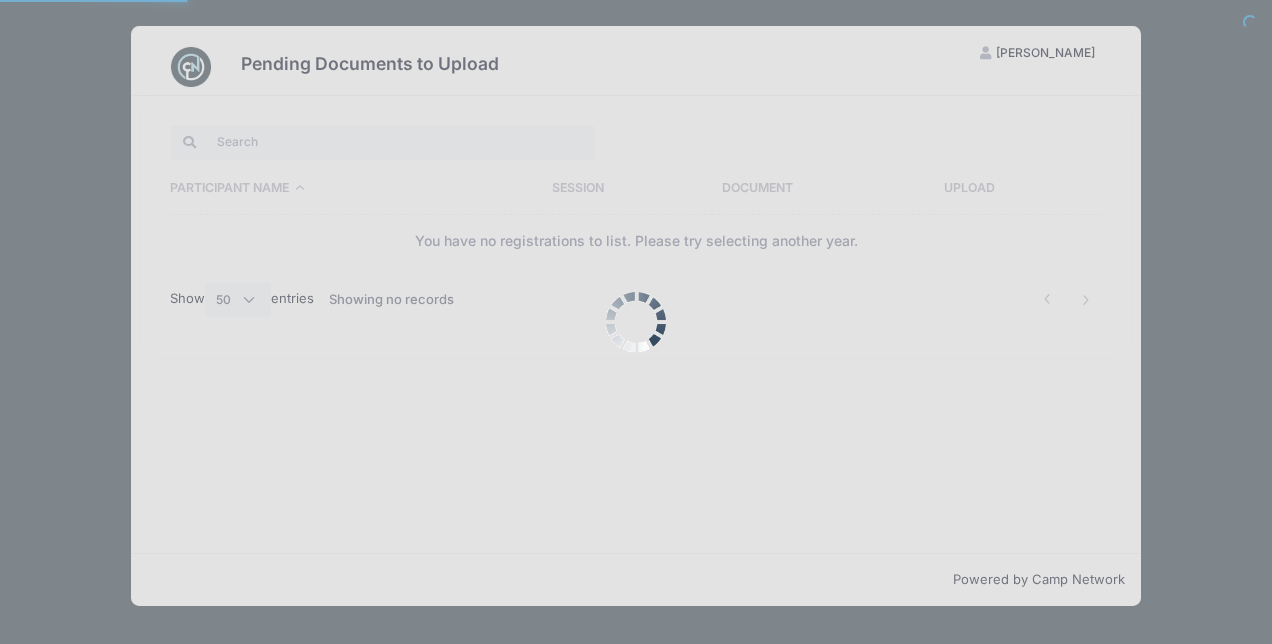 select on "50" 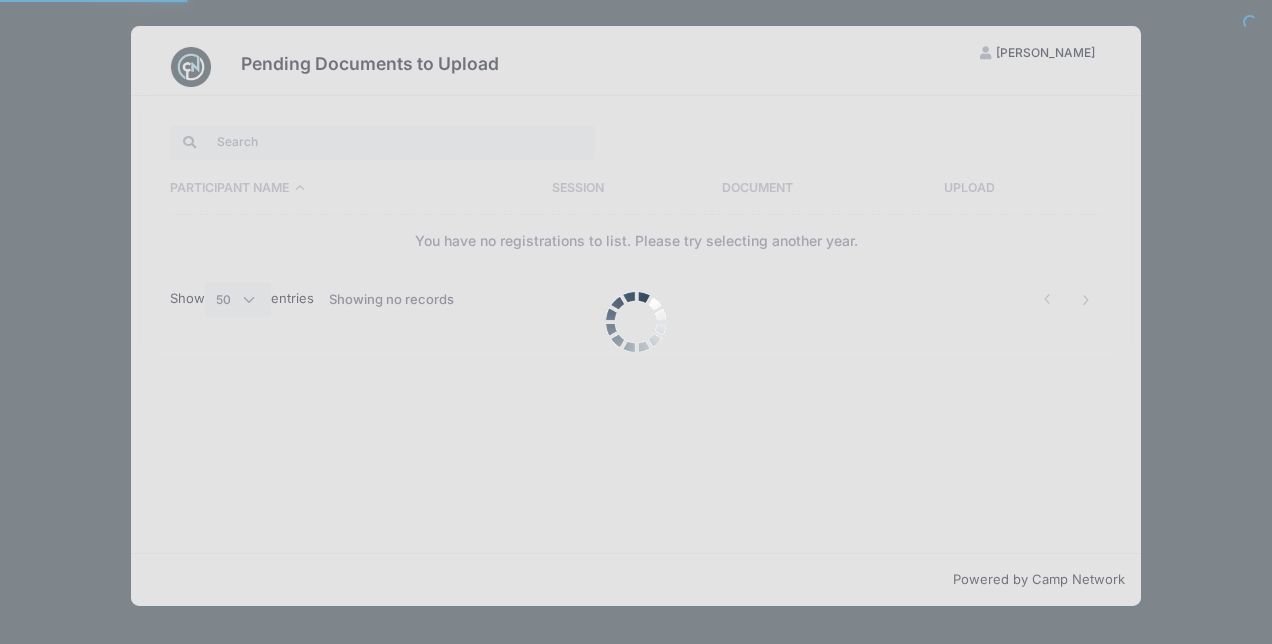 scroll, scrollTop: 0, scrollLeft: 0, axis: both 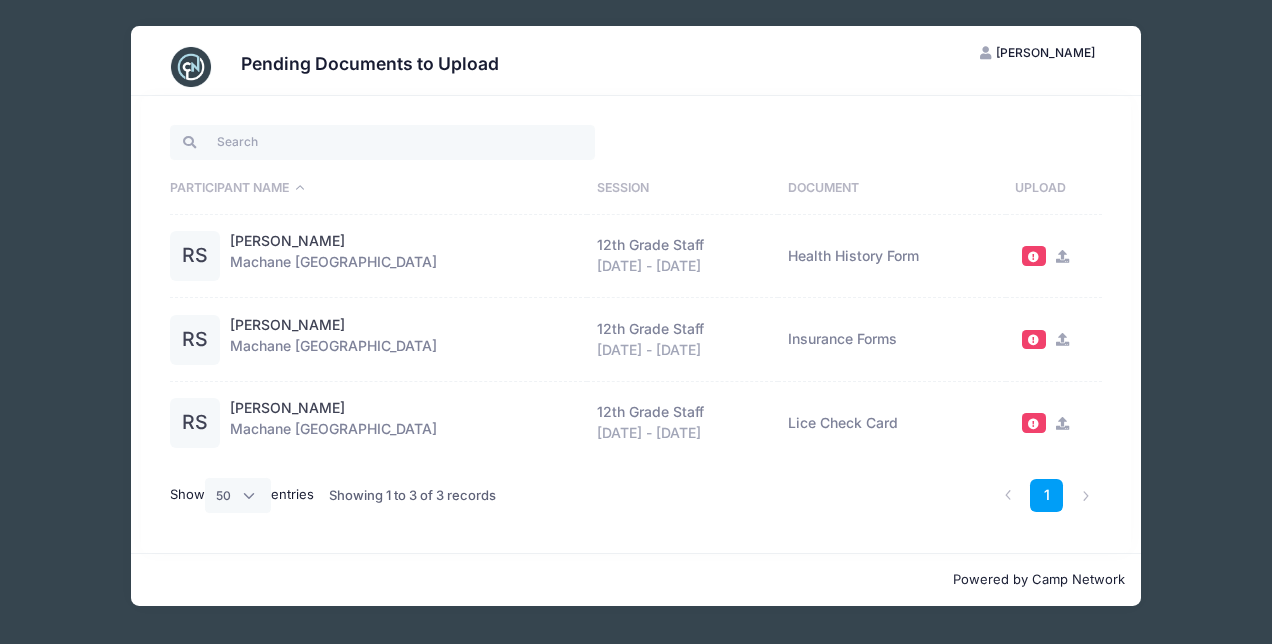 click on "Pending Documents to Upload
LS Leah Sternbuch      My Account
Logout
Participant Name Session Document Upload
RS" at bounding box center (636, 316) 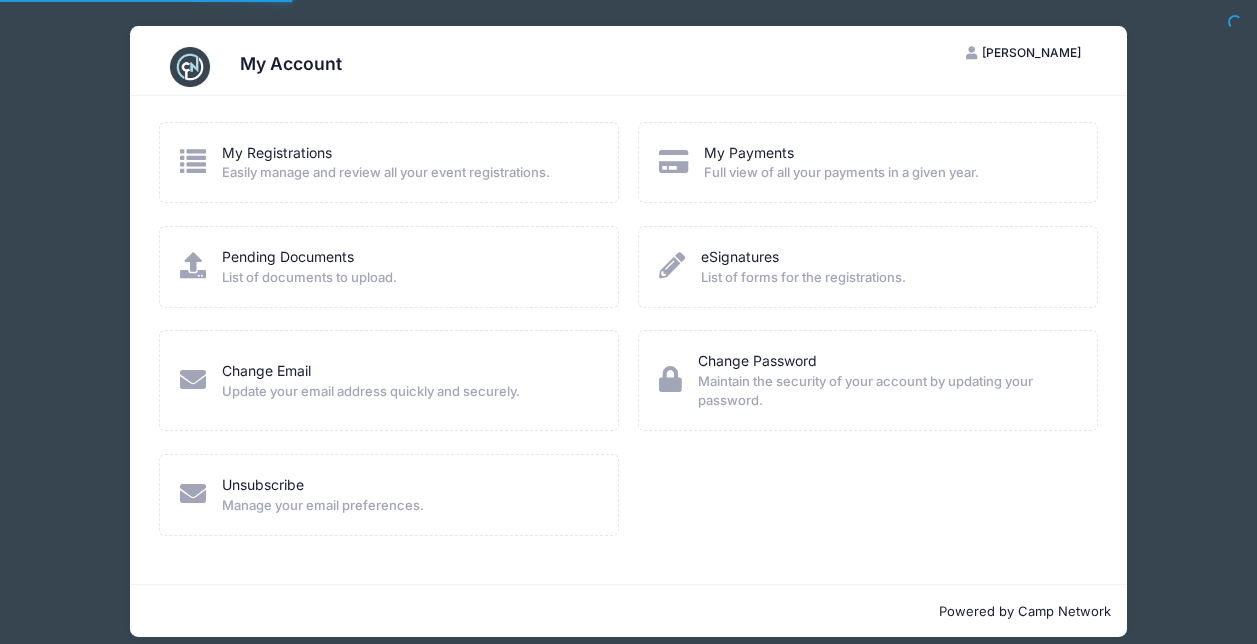 scroll, scrollTop: 0, scrollLeft: 0, axis: both 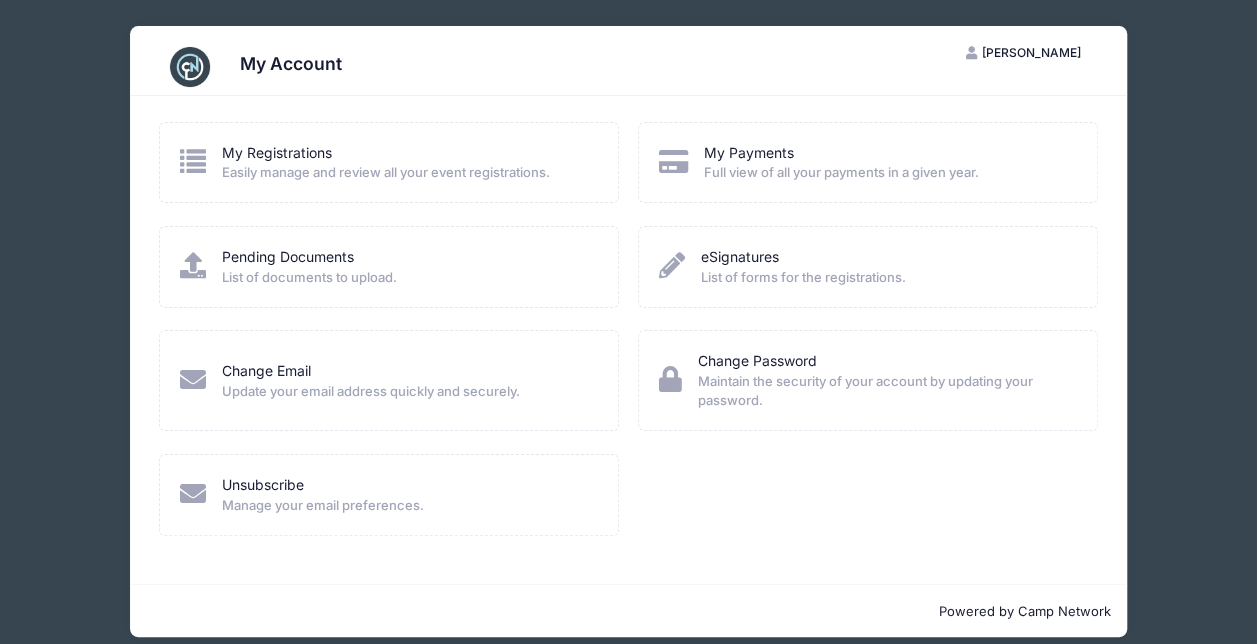 click on "My Registrations" at bounding box center [277, 152] 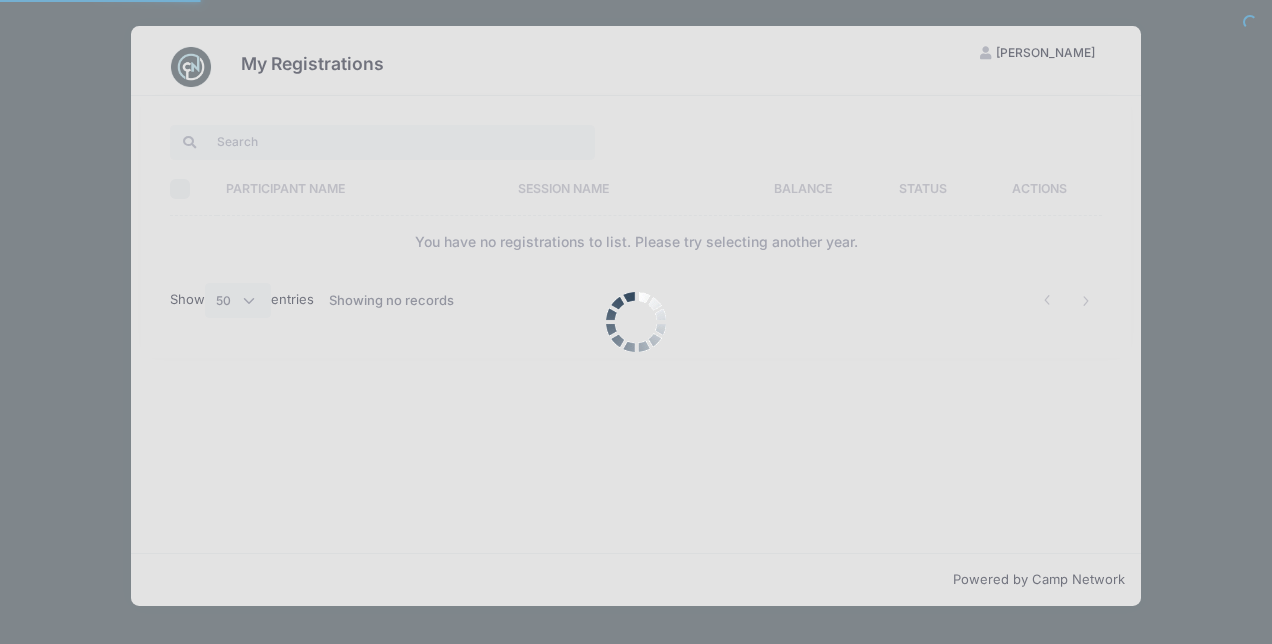 select on "50" 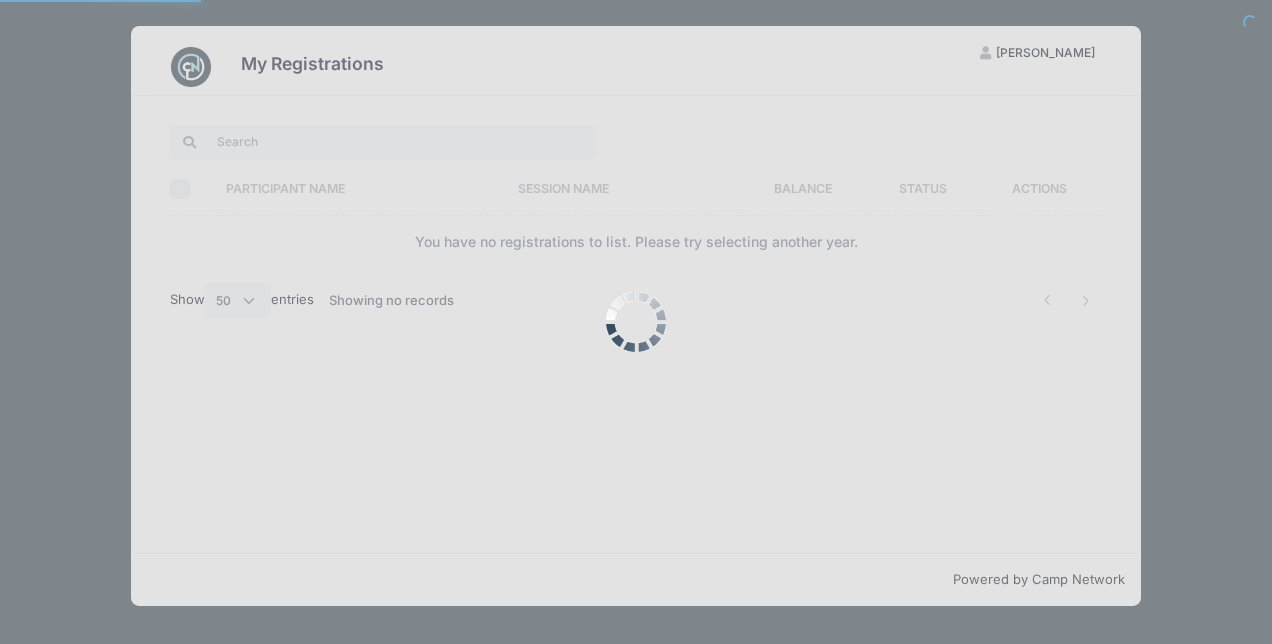 scroll, scrollTop: 0, scrollLeft: 0, axis: both 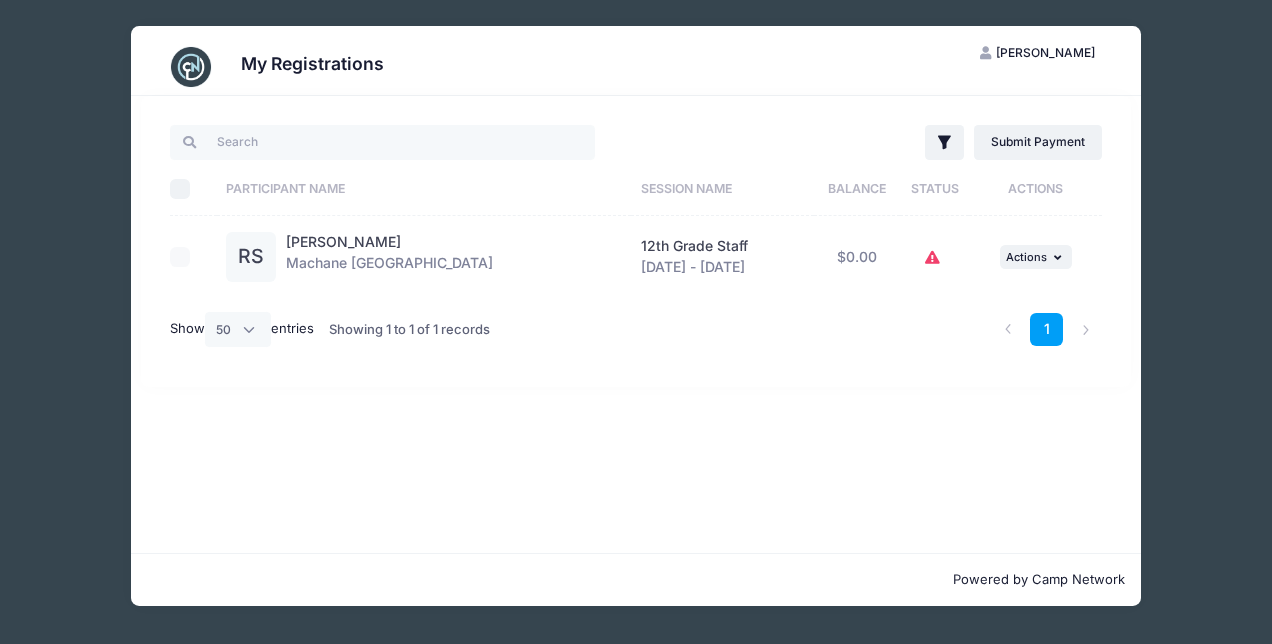 click on "My Registrations
LS Leah Sternbuch      My Account
Logout
Filter
Filter Options
Show:
Current Registrations" at bounding box center [636, 316] 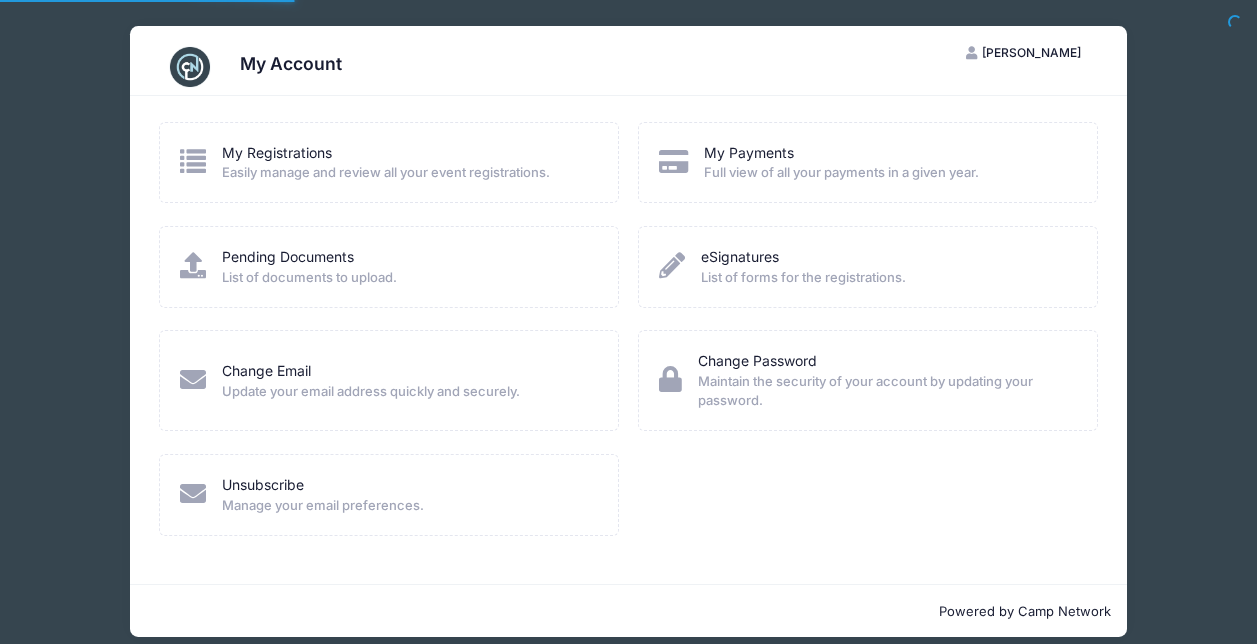 scroll, scrollTop: 0, scrollLeft: 0, axis: both 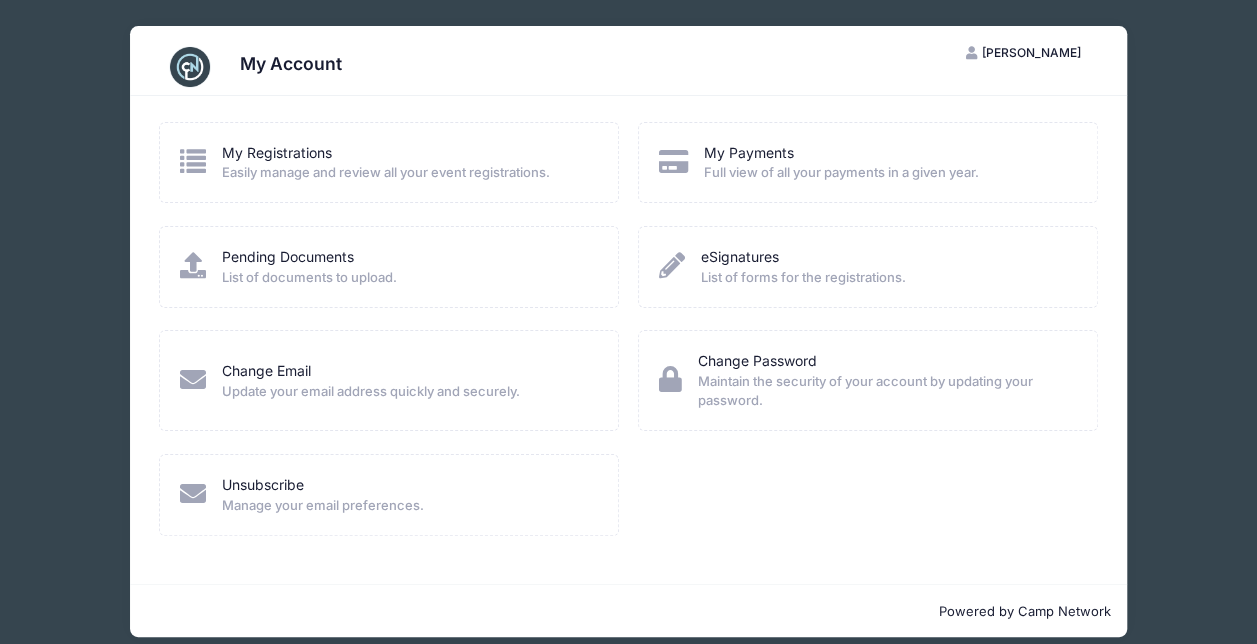 click on "List of documents to upload." at bounding box center [309, 278] 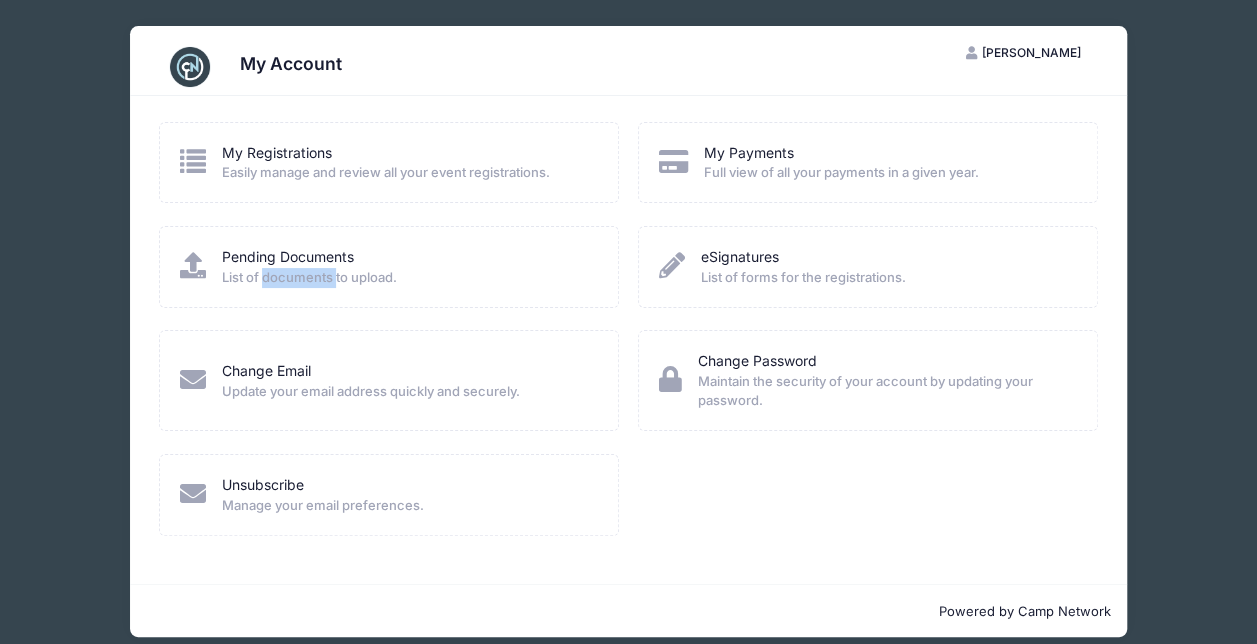click on "List of documents to upload." at bounding box center (309, 278) 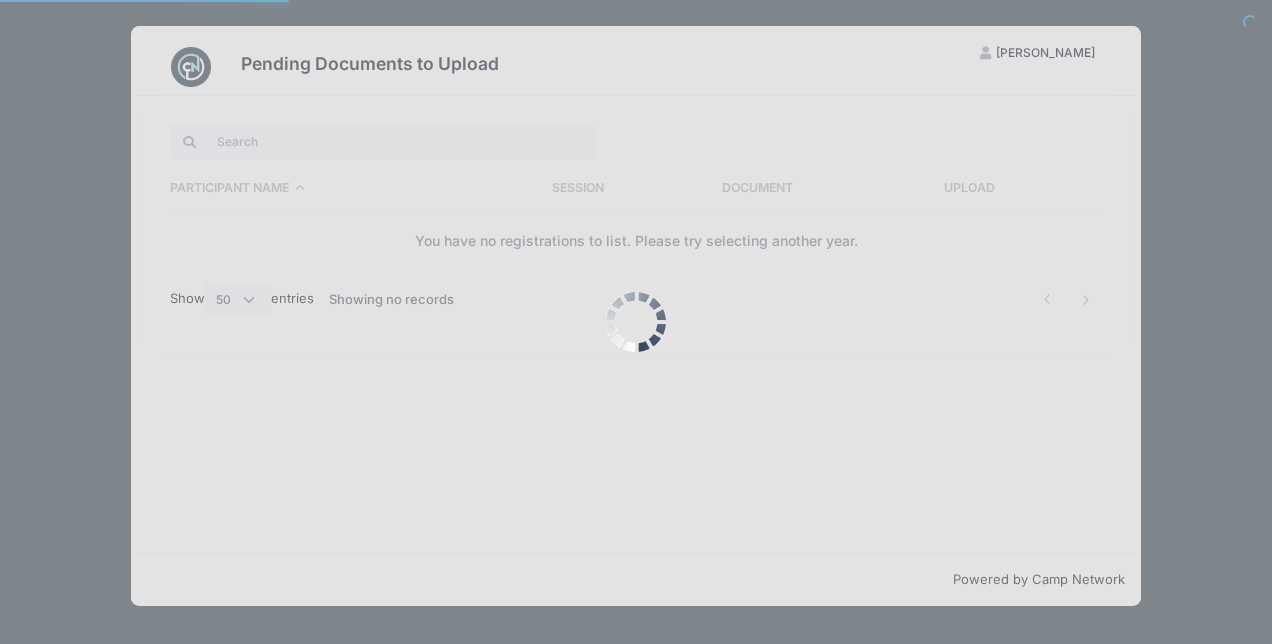 select on "50" 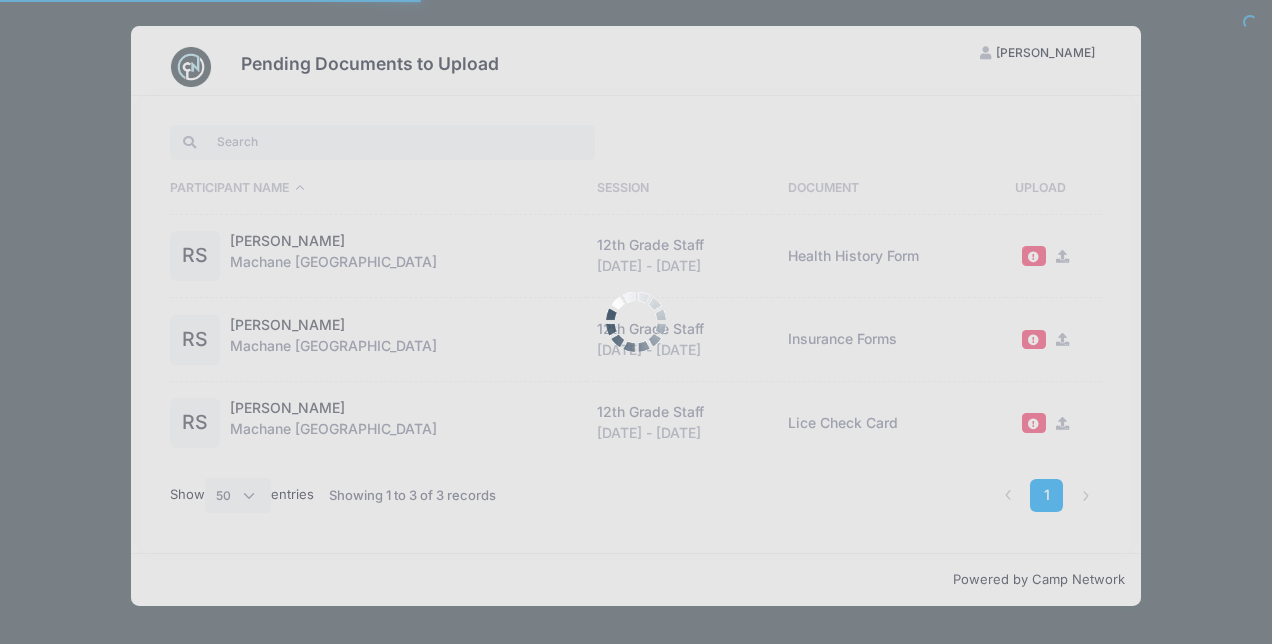 scroll, scrollTop: 0, scrollLeft: 0, axis: both 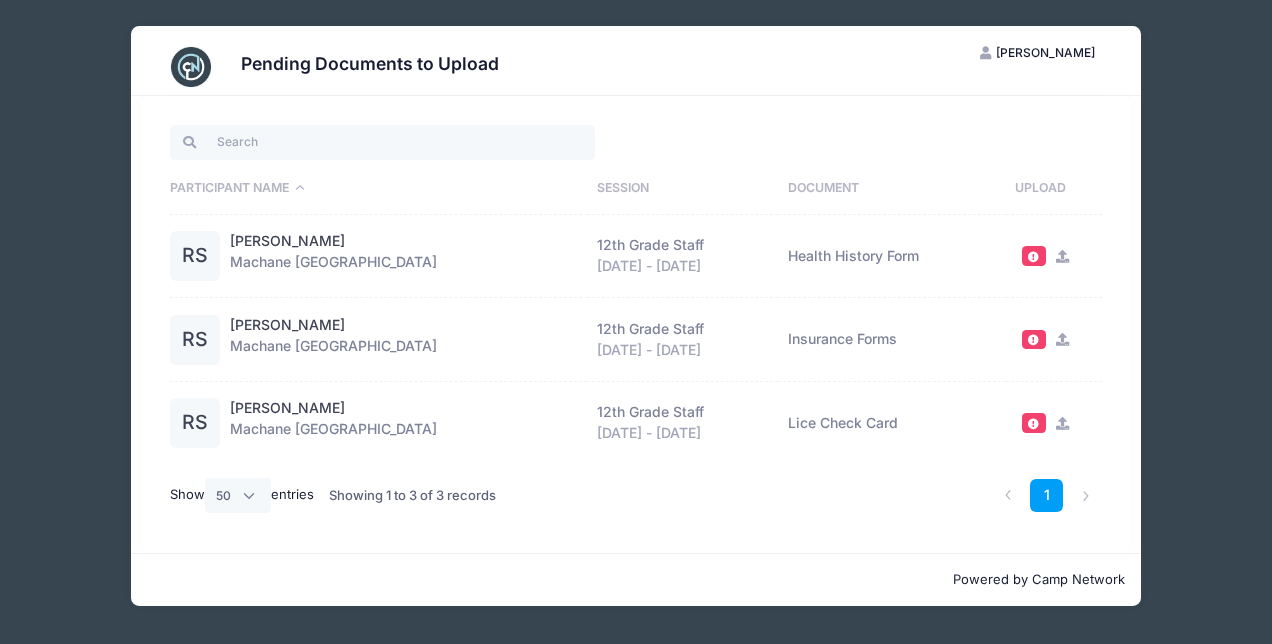 click at bounding box center [1062, 256] 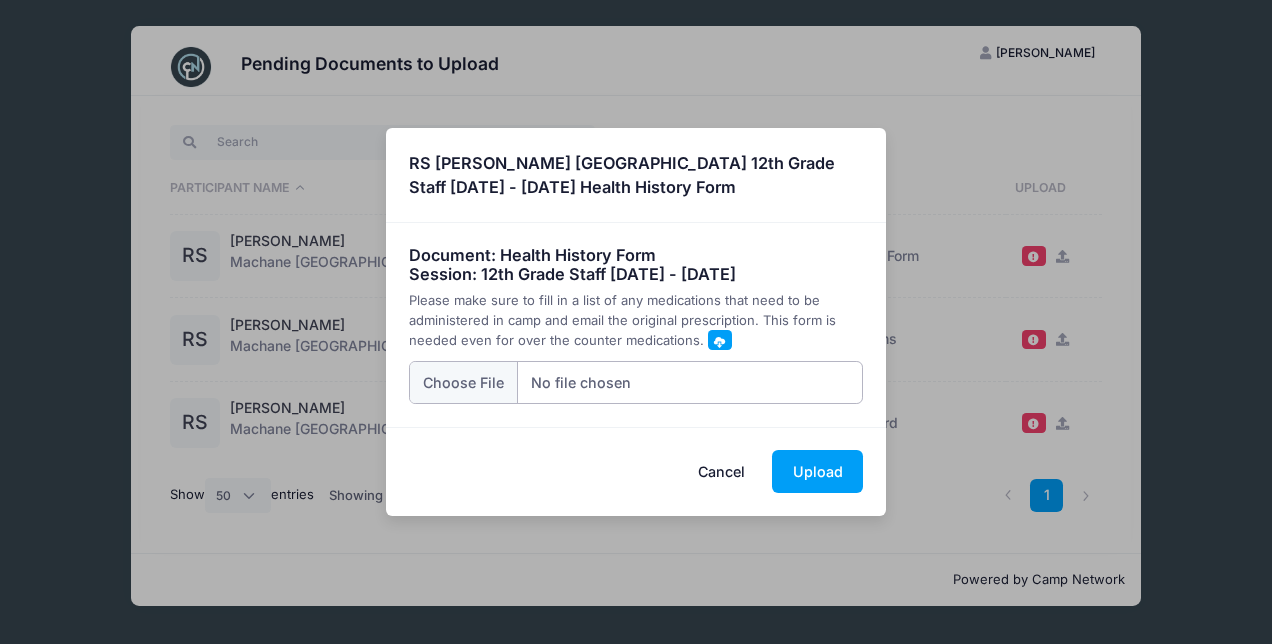 click at bounding box center (636, 382) 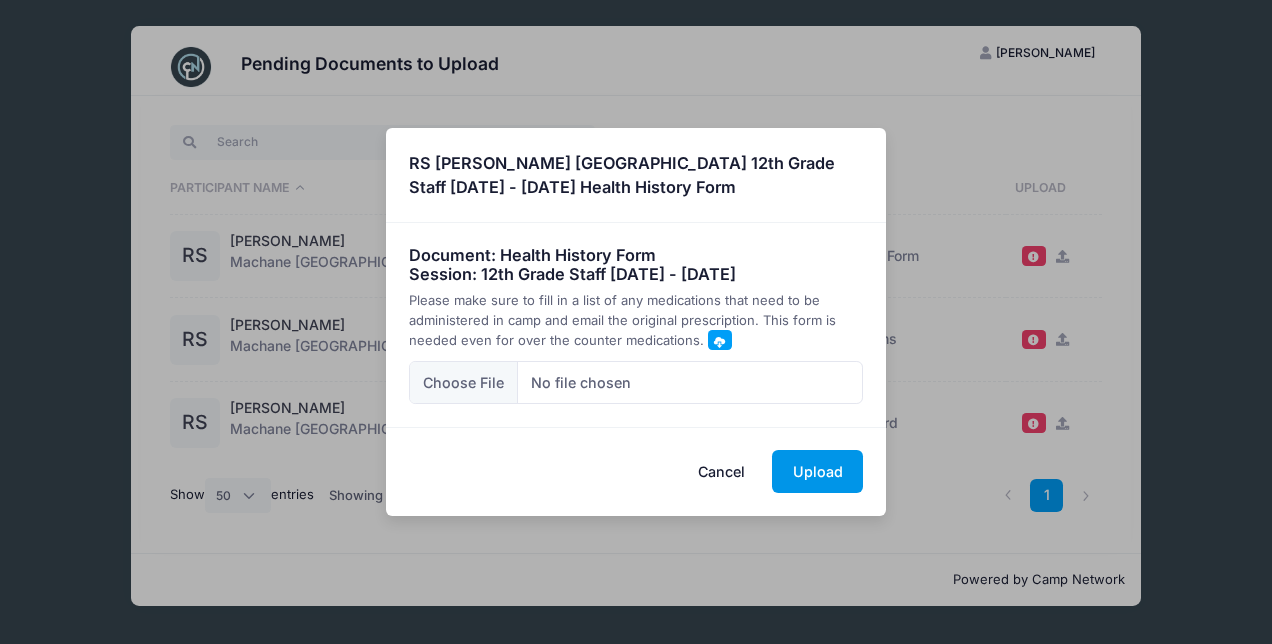 click on "Upload" at bounding box center [817, 471] 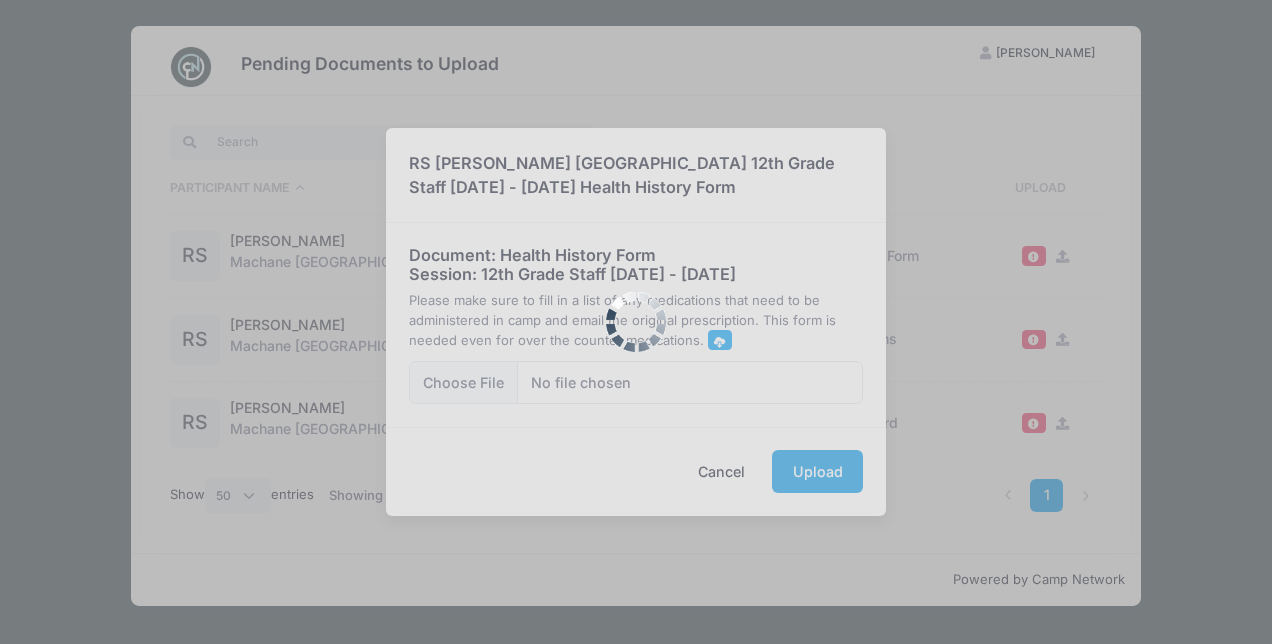 scroll, scrollTop: 0, scrollLeft: 0, axis: both 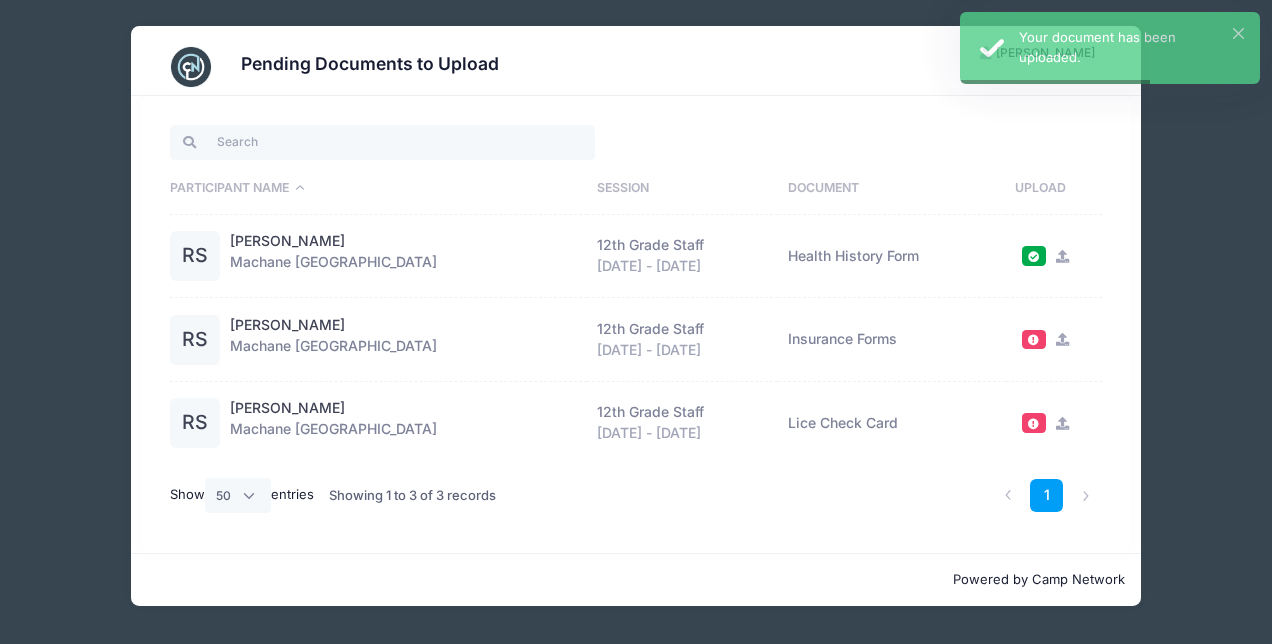 click at bounding box center [1058, 339] 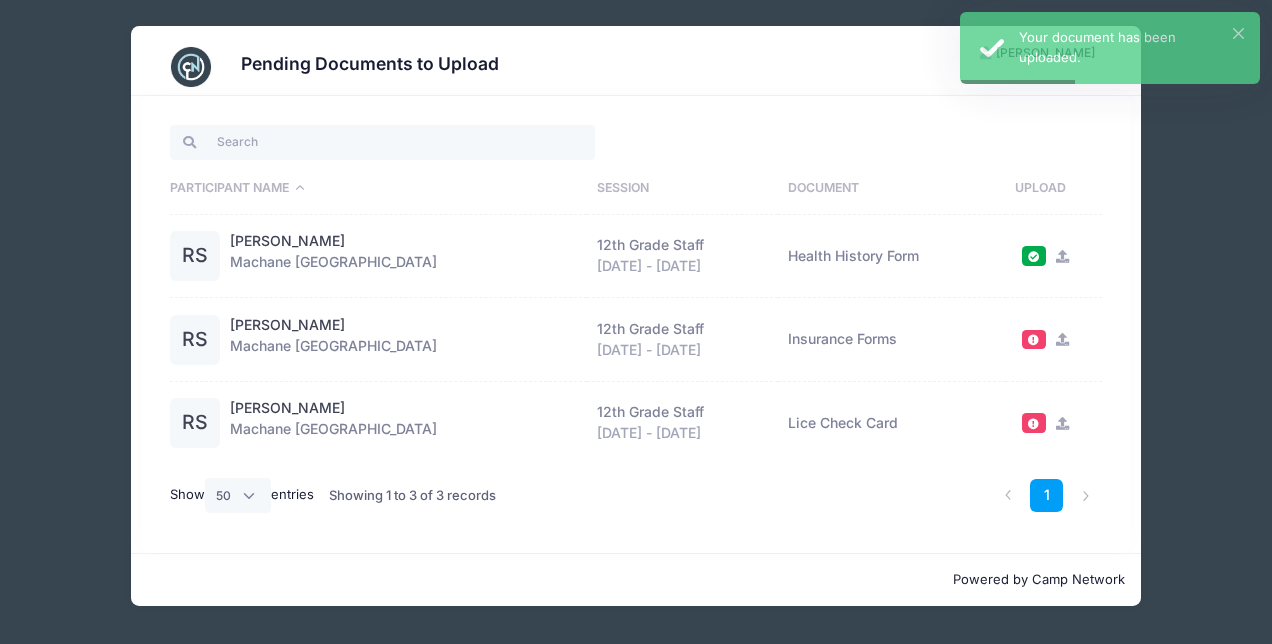 click at bounding box center (1062, 339) 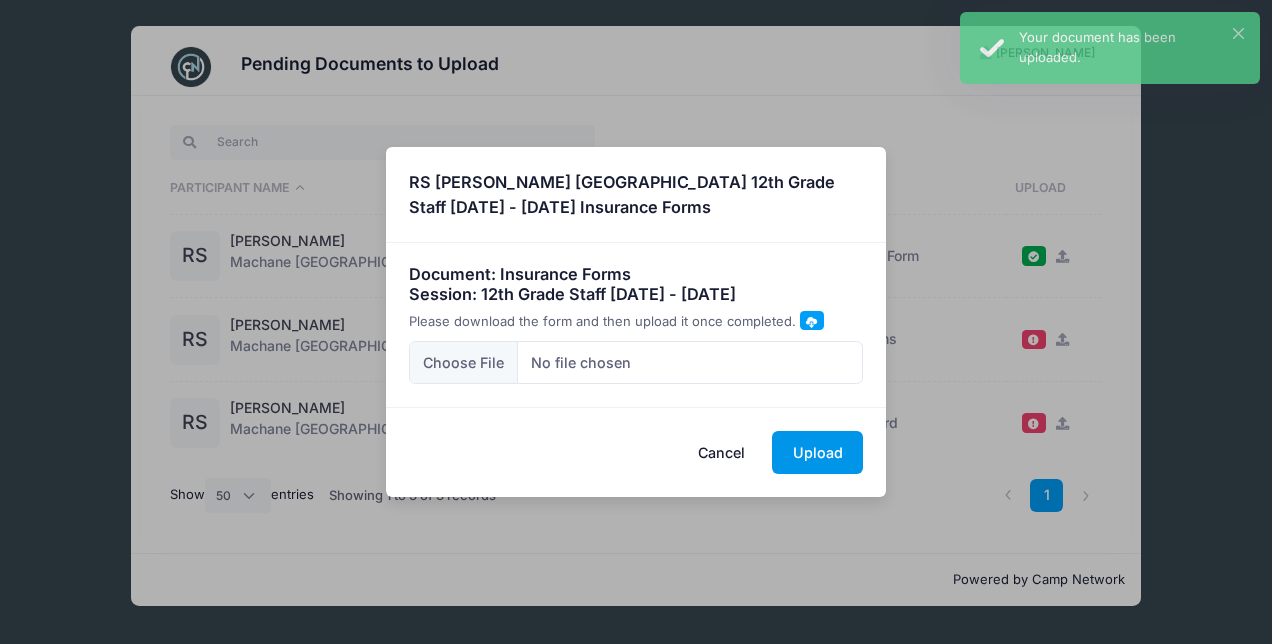 click on "Upload" at bounding box center [817, 452] 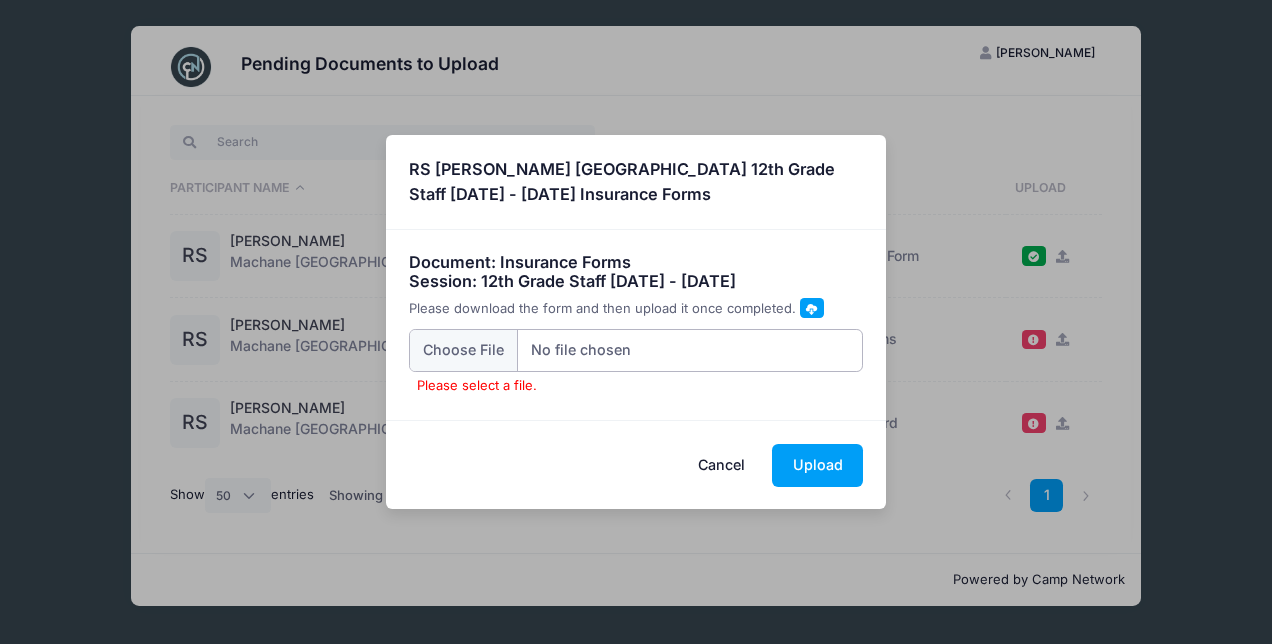 click on "Please select a file." at bounding box center (636, 350) 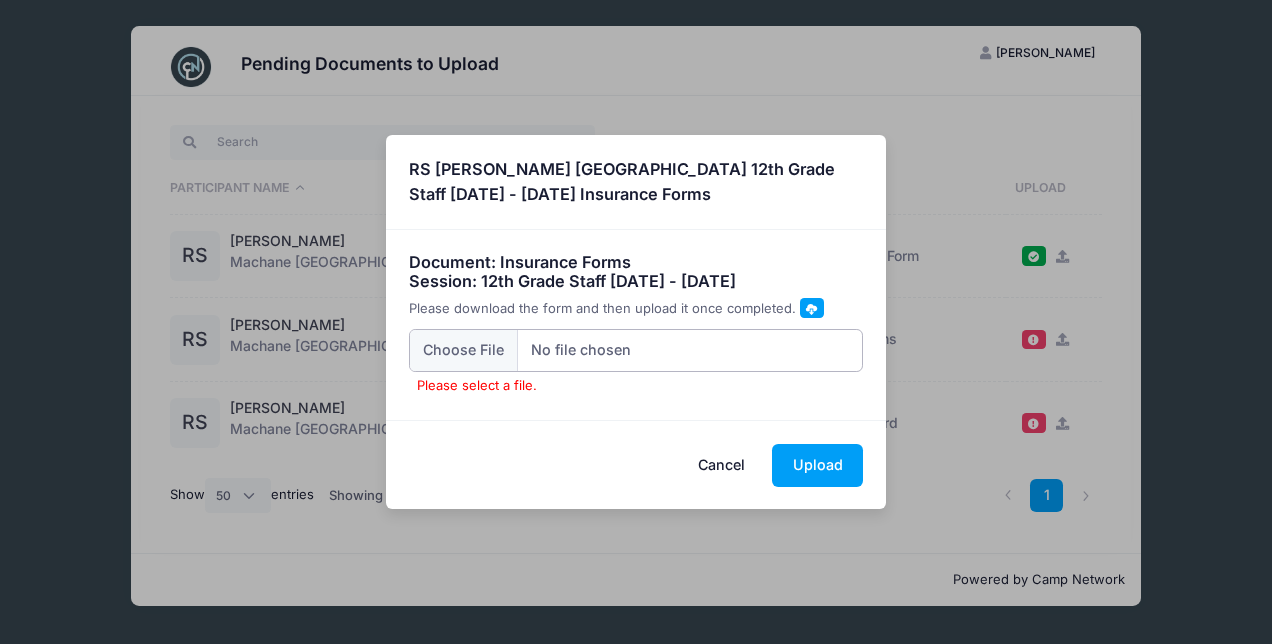 type on "C:\fakepath\Rivky STernbuch forms.pdf" 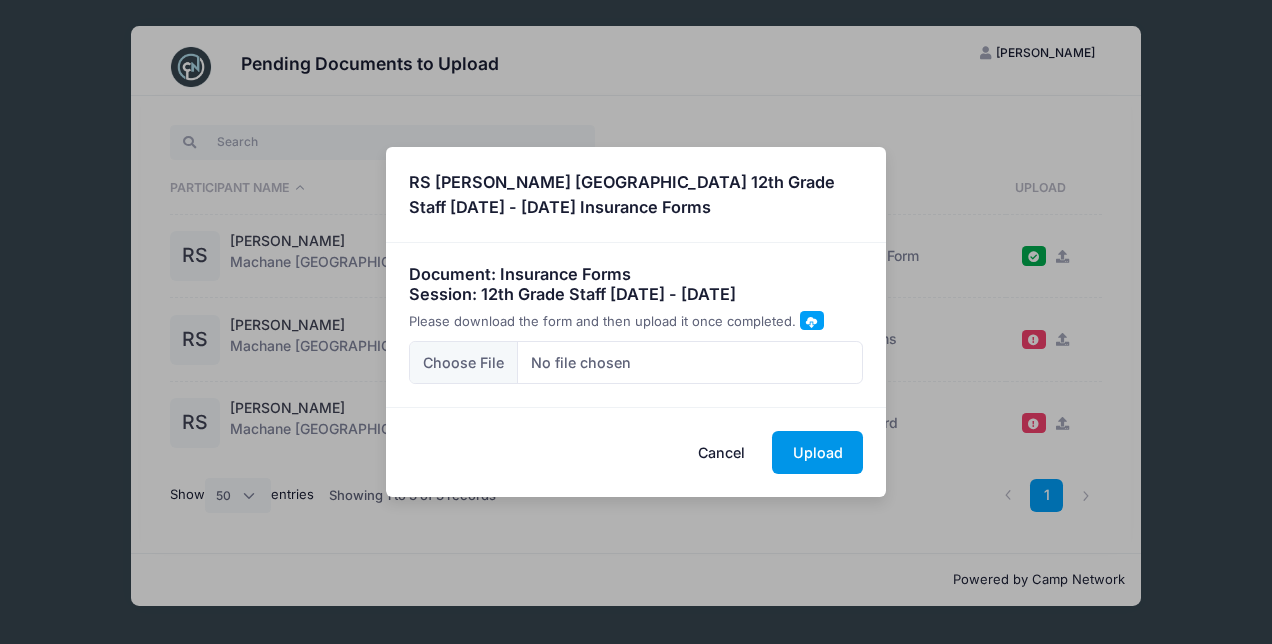 click on "Upload" at bounding box center (817, 452) 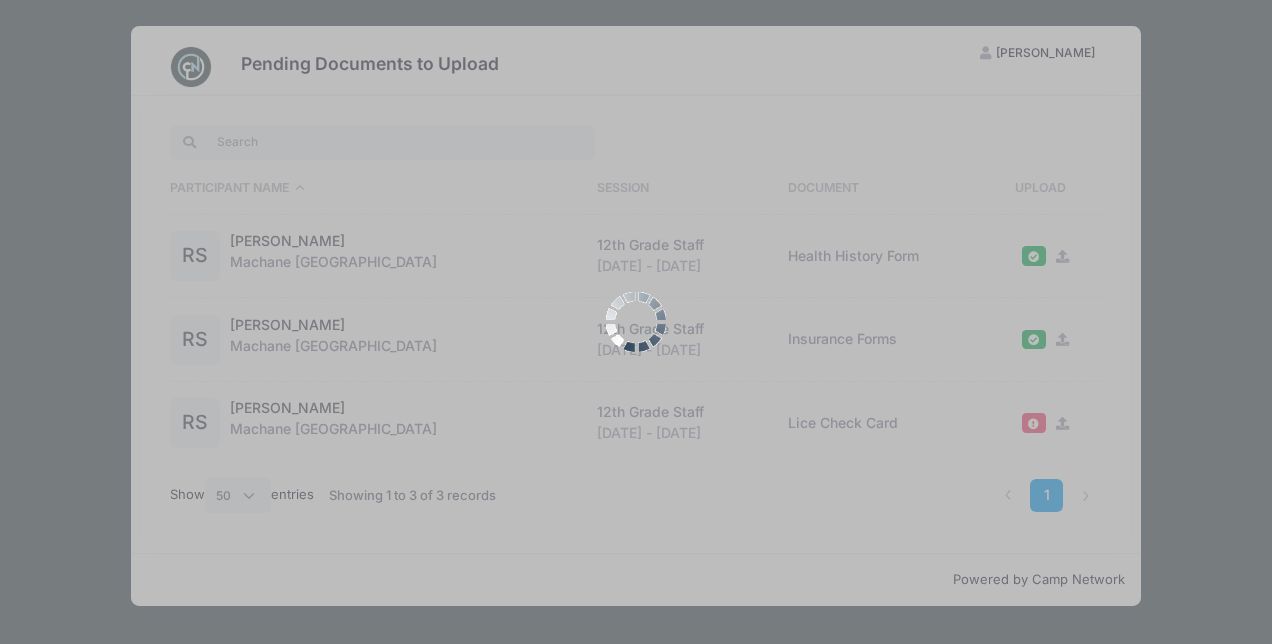 scroll, scrollTop: 0, scrollLeft: 0, axis: both 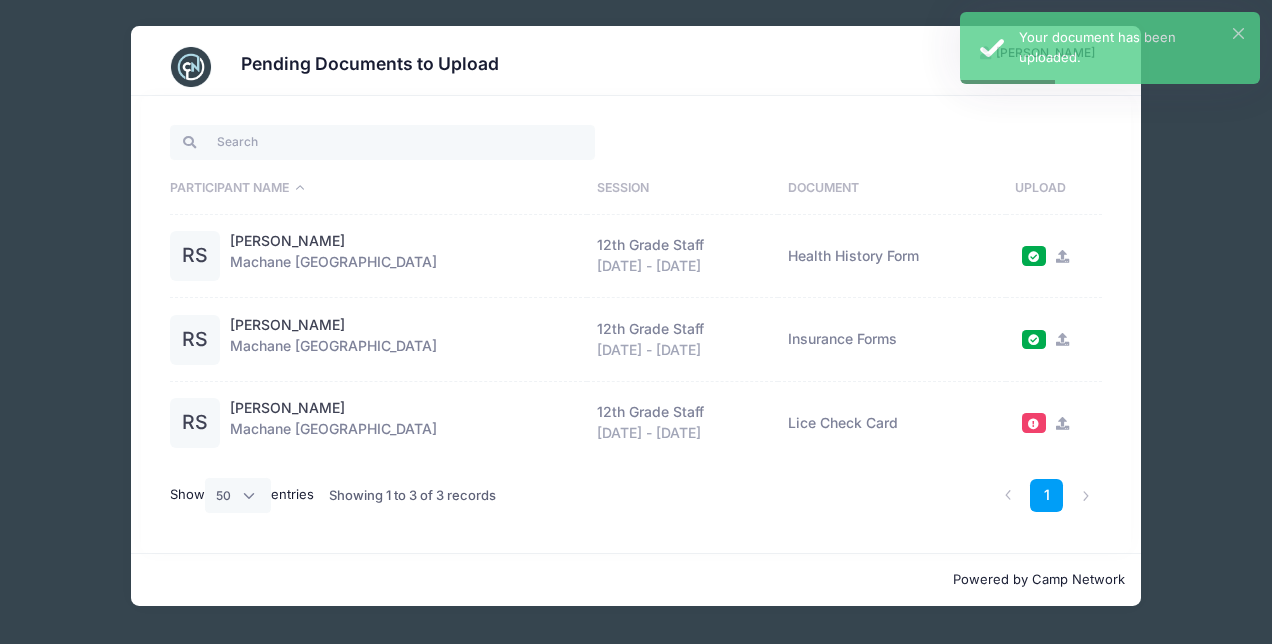 click on "Pending Documents to Upload
LS Leah Sternbuch      My Account
Logout
Participant Name Session Document Upload
RS" at bounding box center (636, 316) 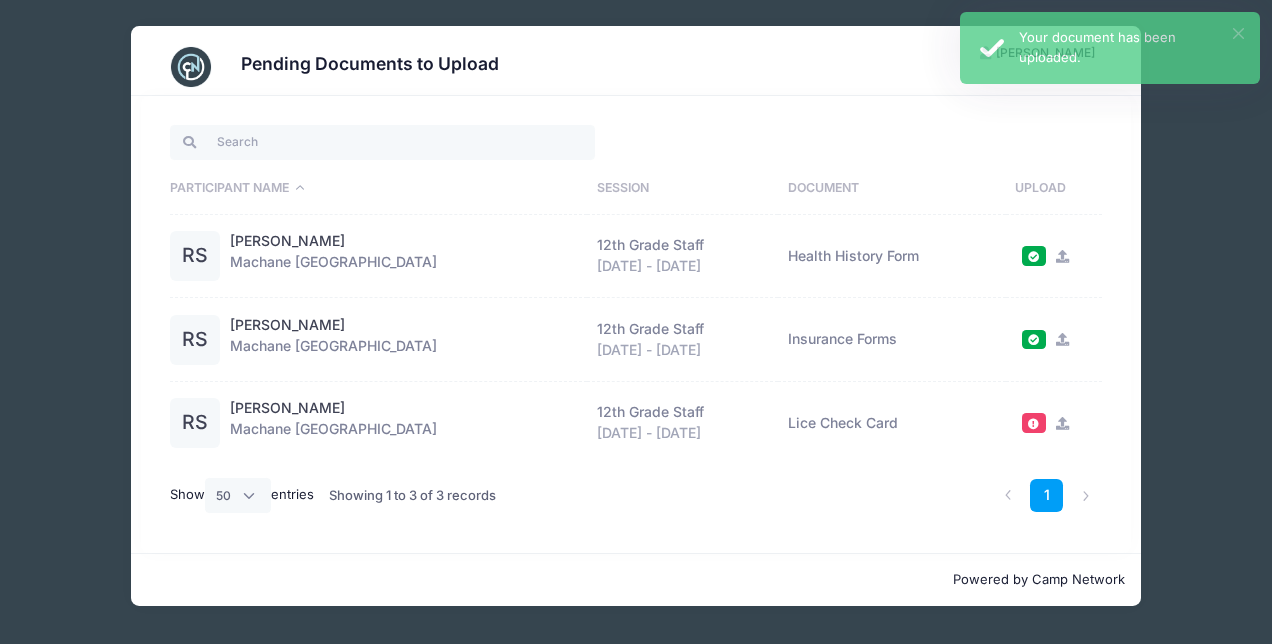 click on "×" at bounding box center (1238, 33) 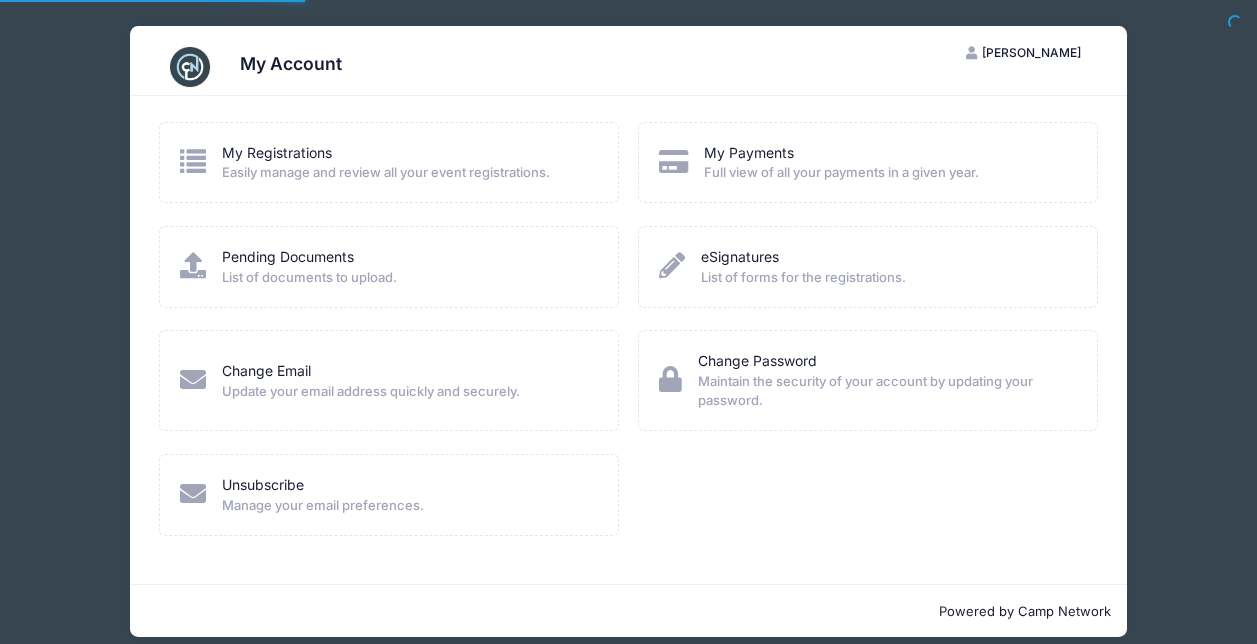 scroll, scrollTop: 0, scrollLeft: 0, axis: both 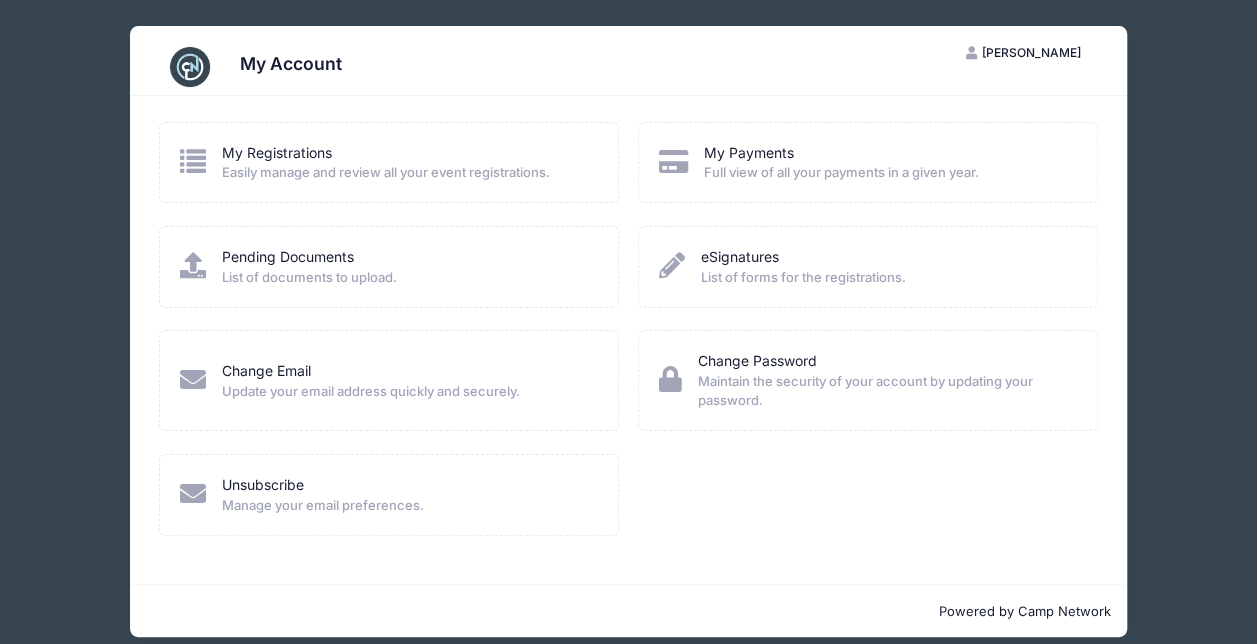 click on "Pending Documents" at bounding box center (288, 256) 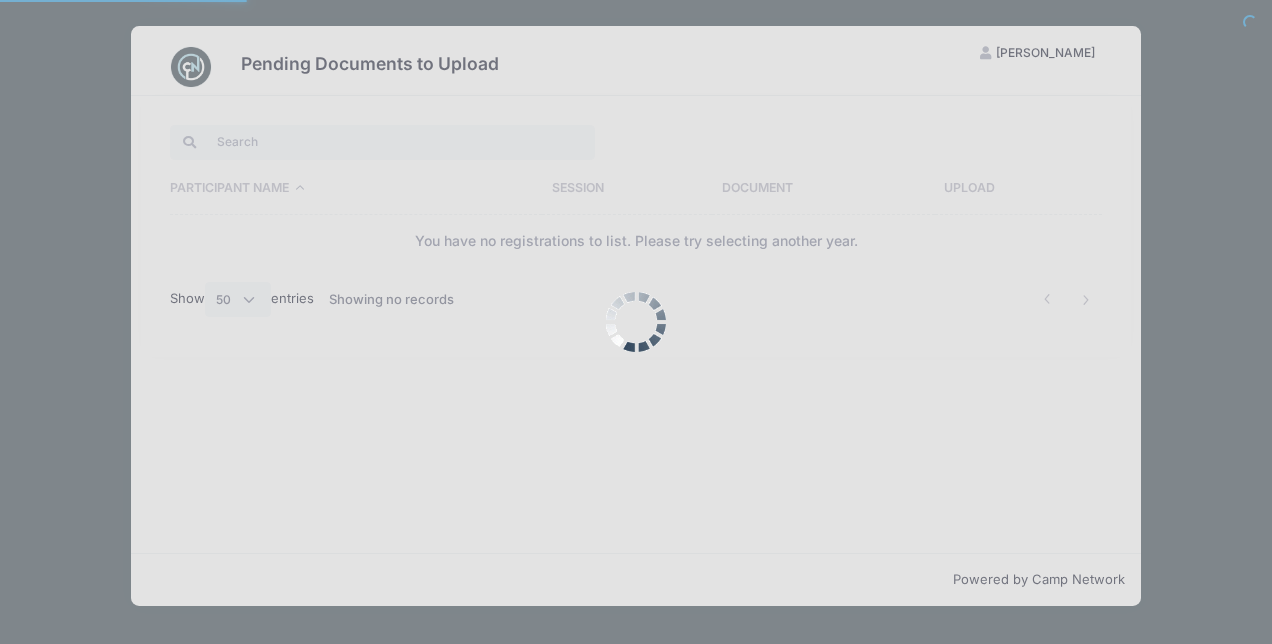 select on "50" 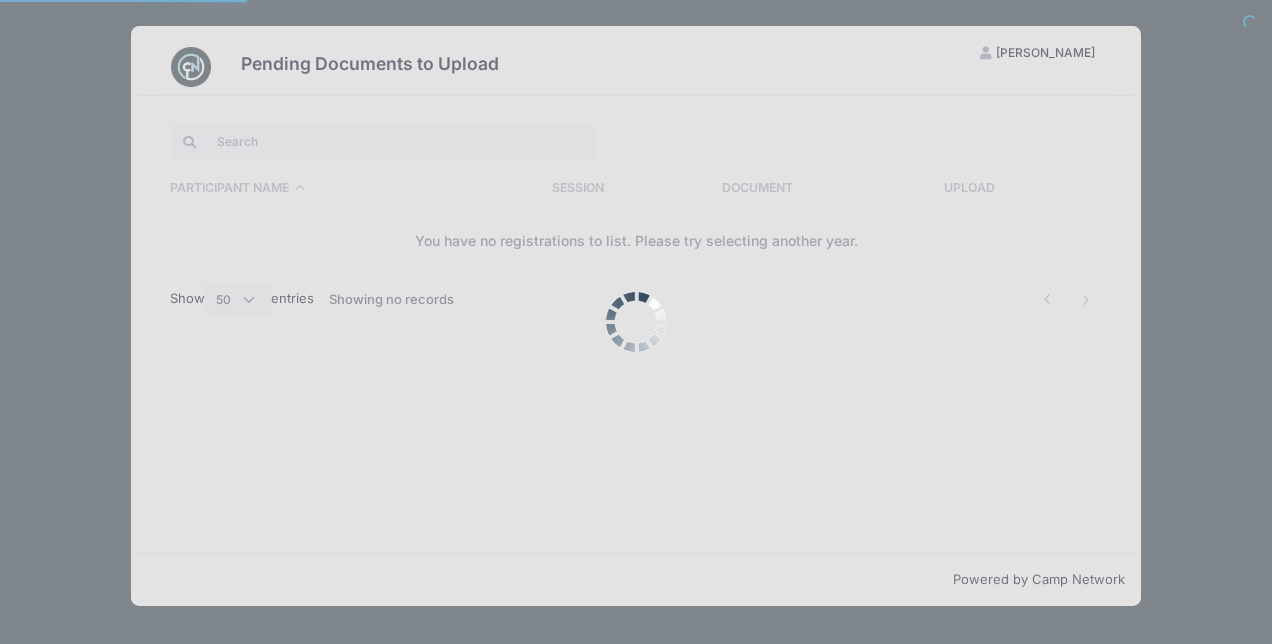 scroll, scrollTop: 0, scrollLeft: 0, axis: both 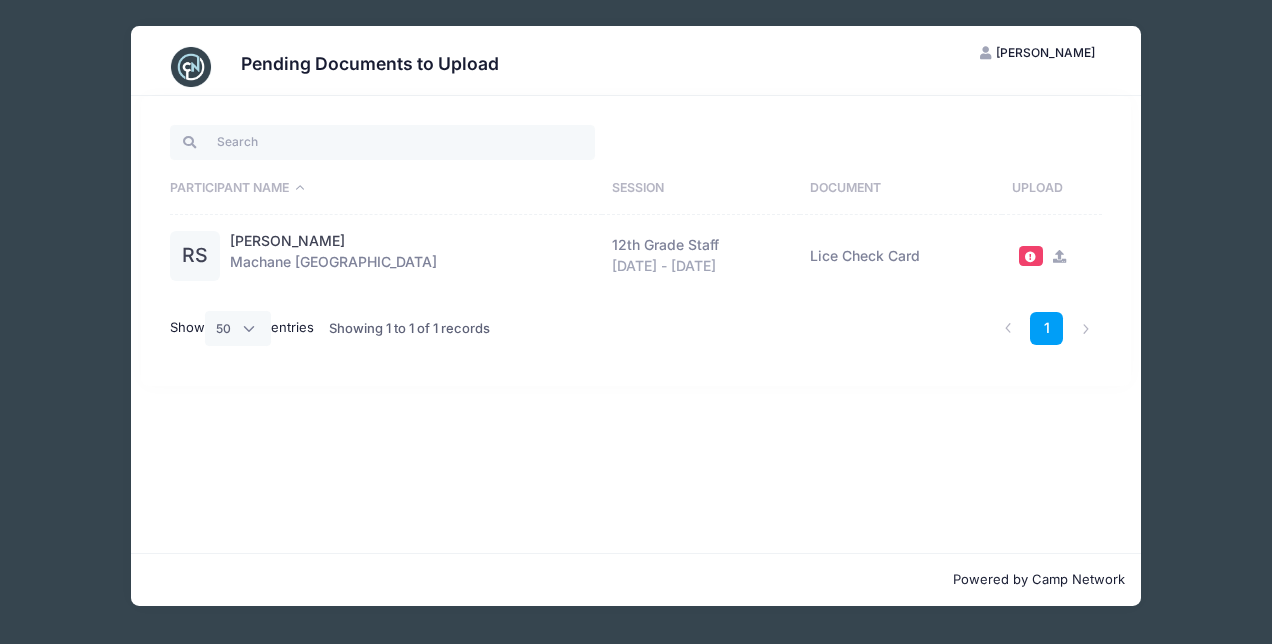 drag, startPoint x: 0, startPoint y: 0, endPoint x: 1031, endPoint y: -96, distance: 1035.4598 